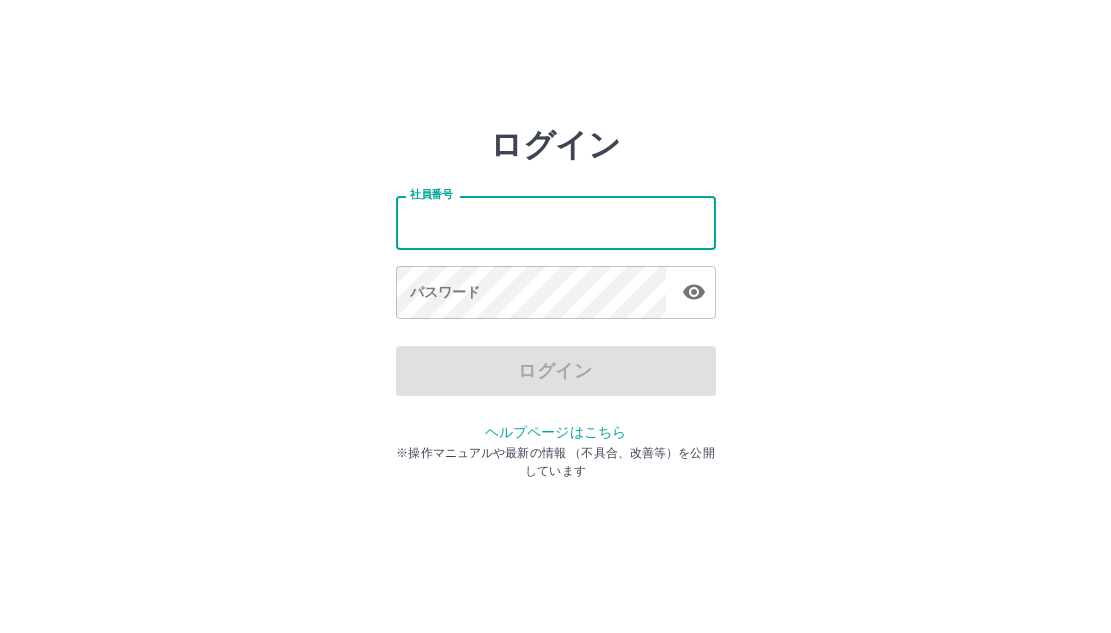 scroll, scrollTop: 0, scrollLeft: 0, axis: both 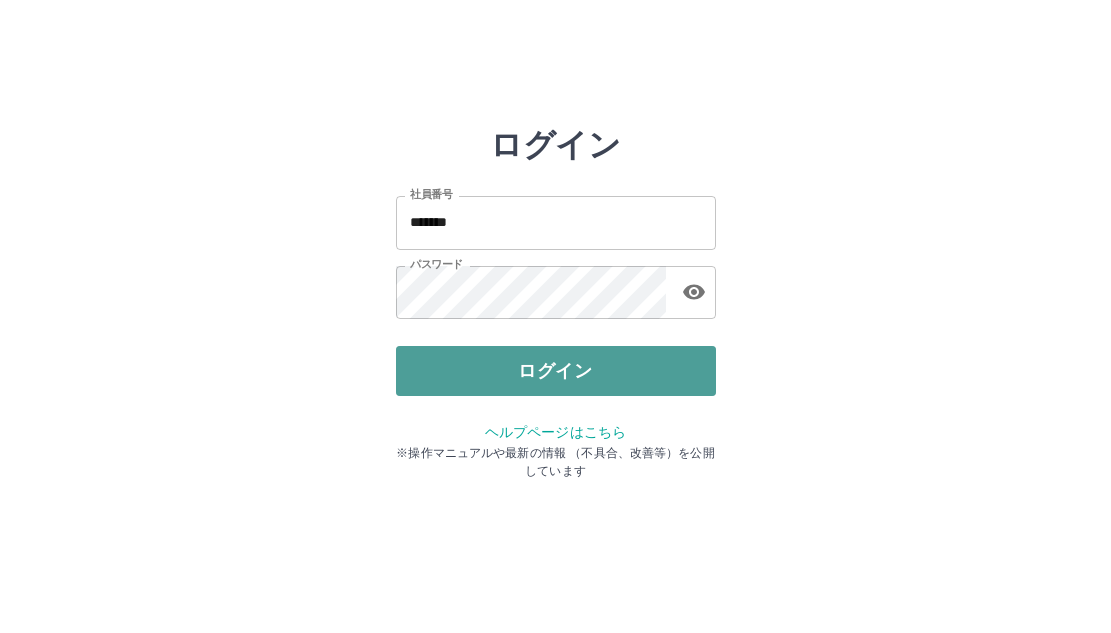 click on "ログイン" at bounding box center (556, 371) 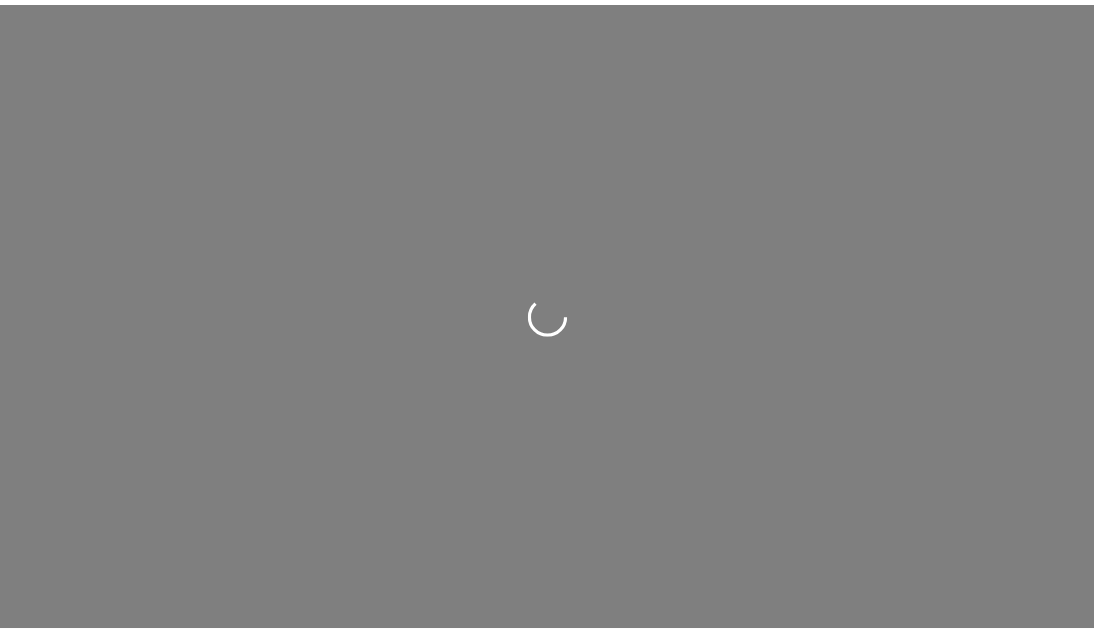 scroll, scrollTop: 0, scrollLeft: 0, axis: both 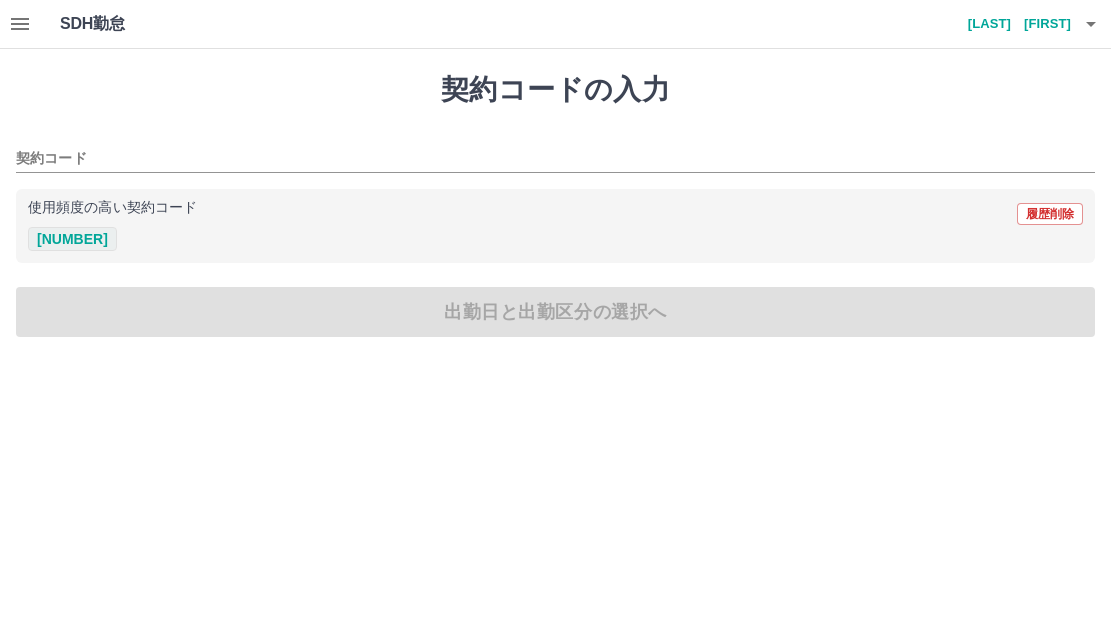 click on "[NUMBER]" at bounding box center (72, 239) 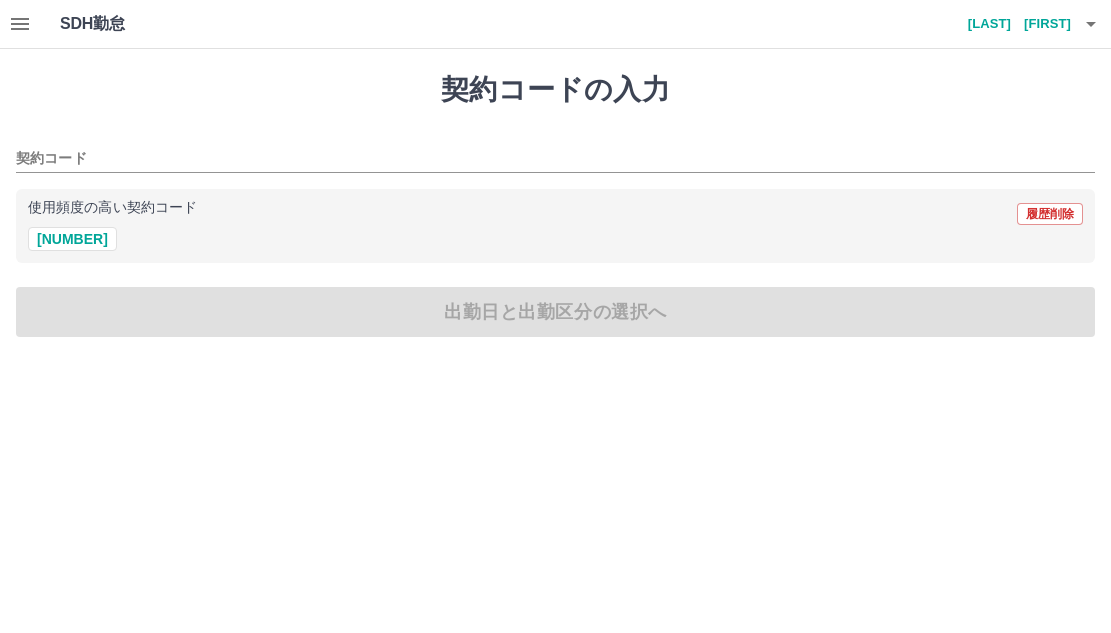 type on "********" 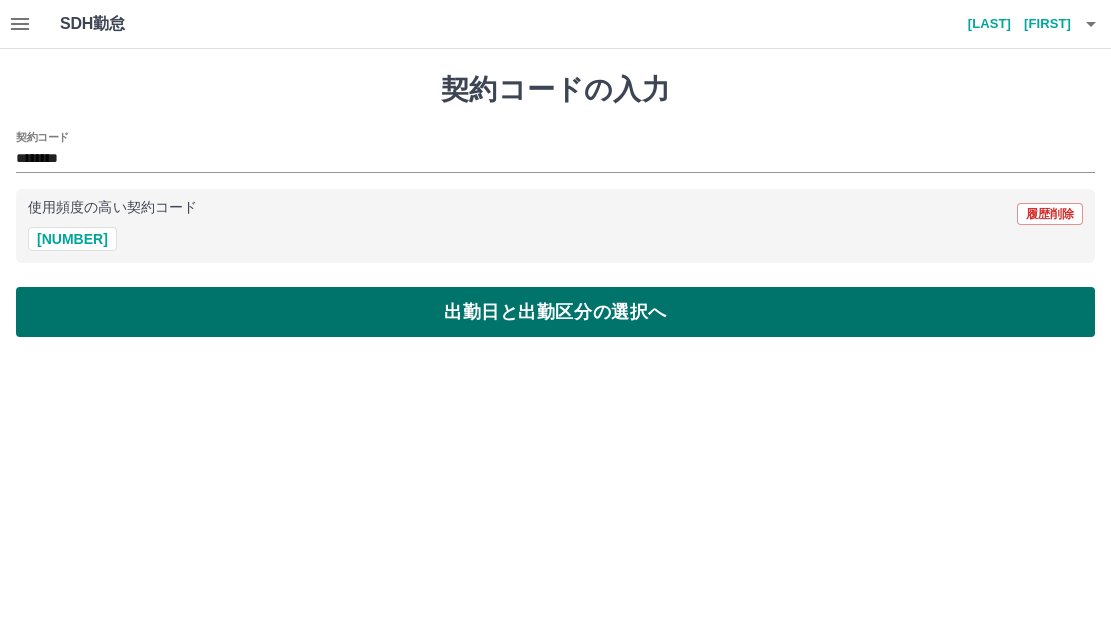 click on "出勤日と出勤区分の選択へ" at bounding box center (555, 312) 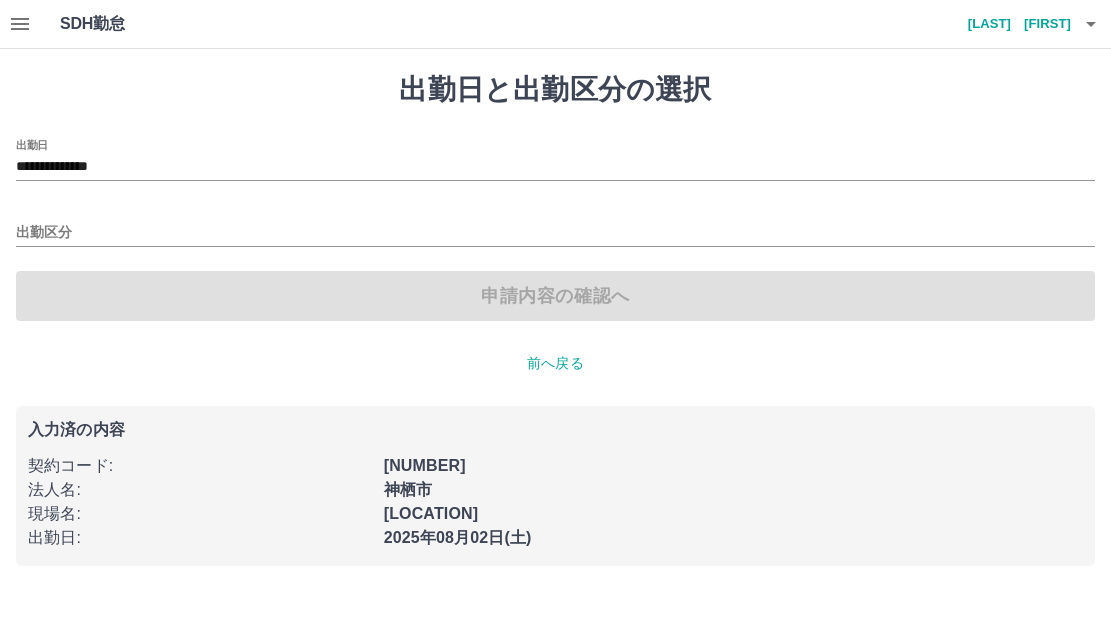 click on "出勤区分" at bounding box center (555, 226) 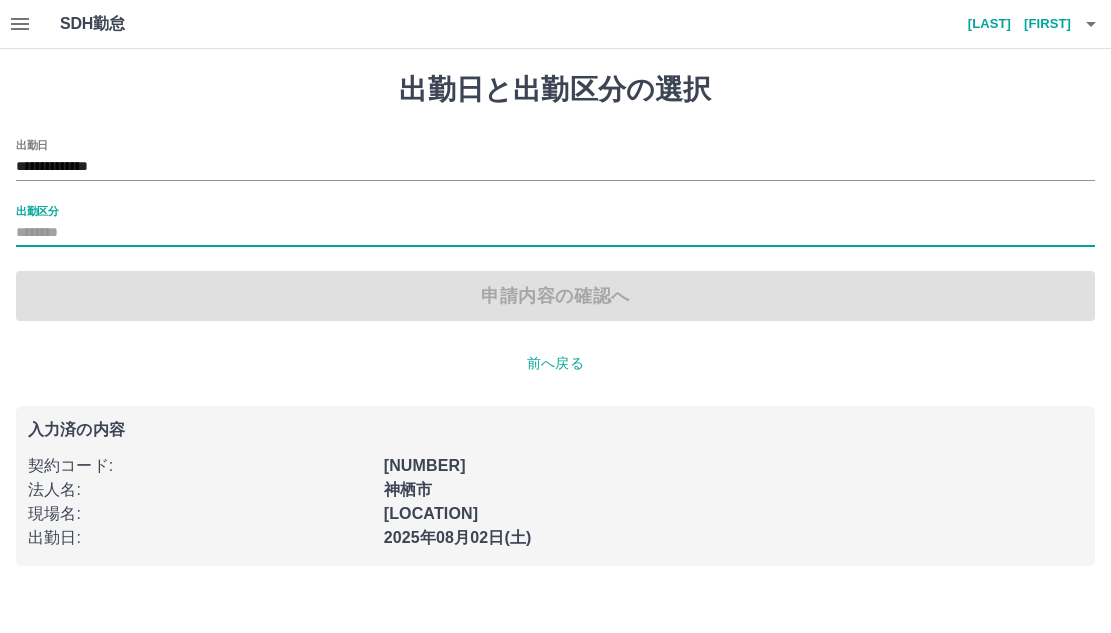 click on "出勤区分" at bounding box center (555, 233) 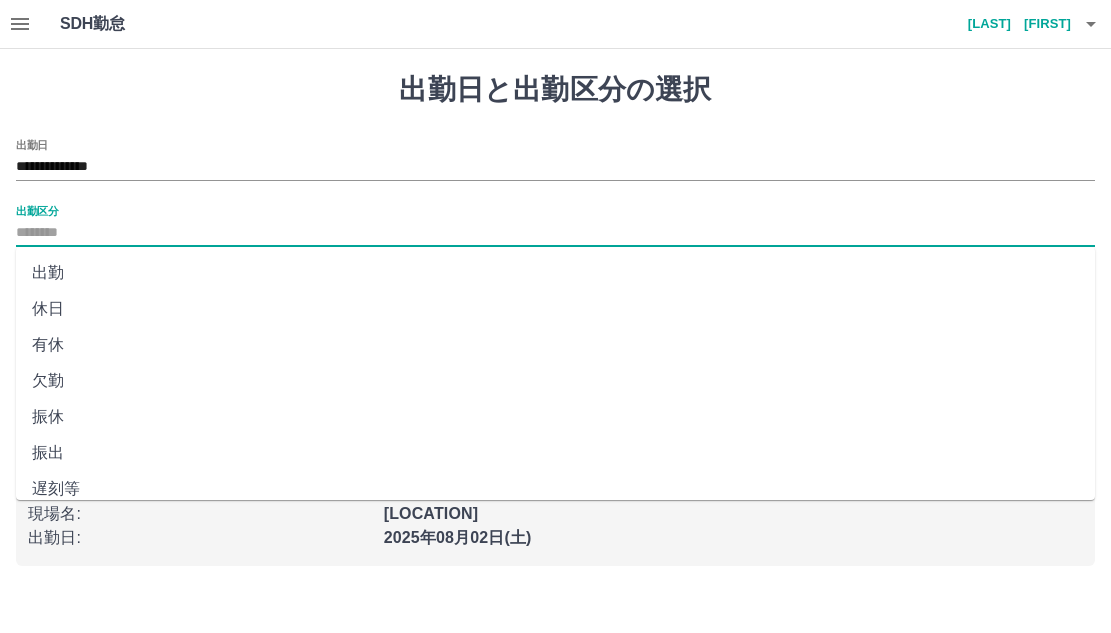 drag, startPoint x: 65, startPoint y: 265, endPoint x: 107, endPoint y: 323, distance: 71.610054 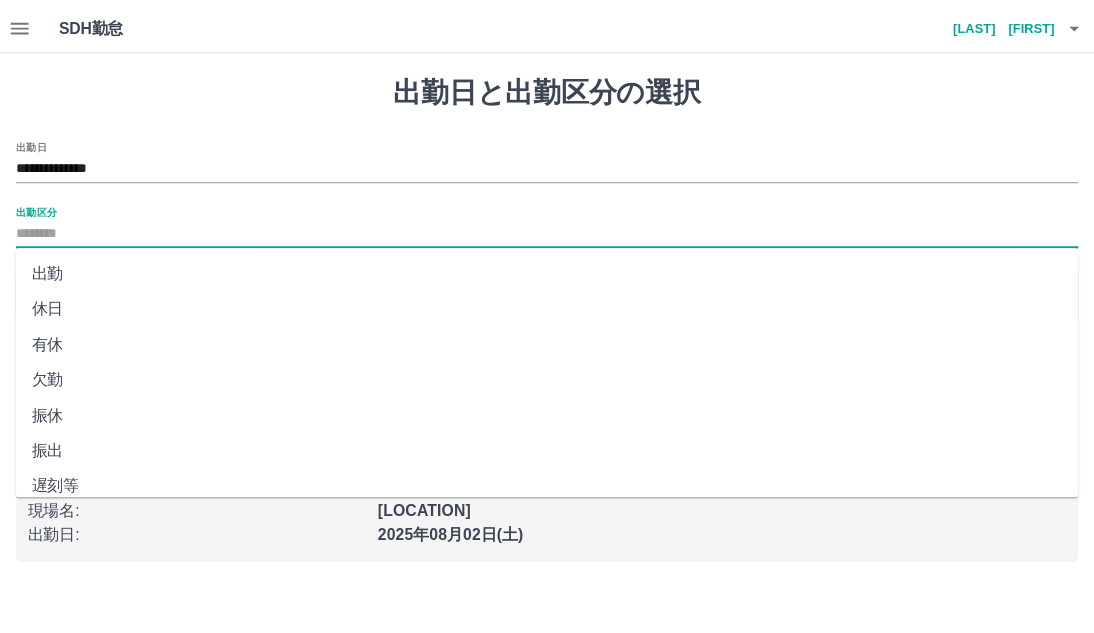 type on "**" 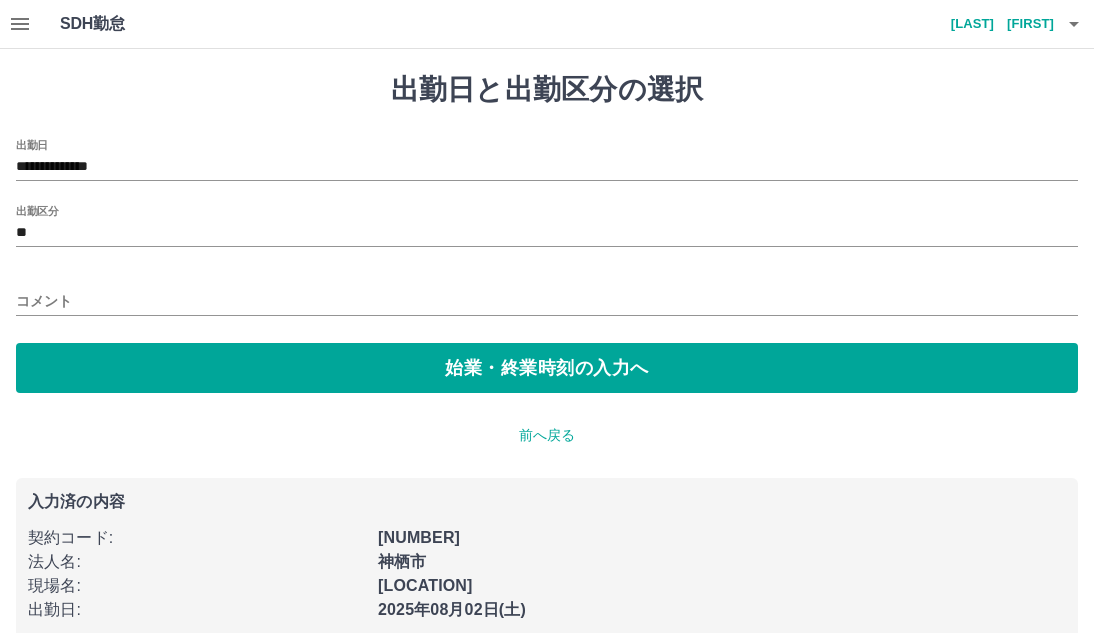 click on "**********" at bounding box center [547, 355] 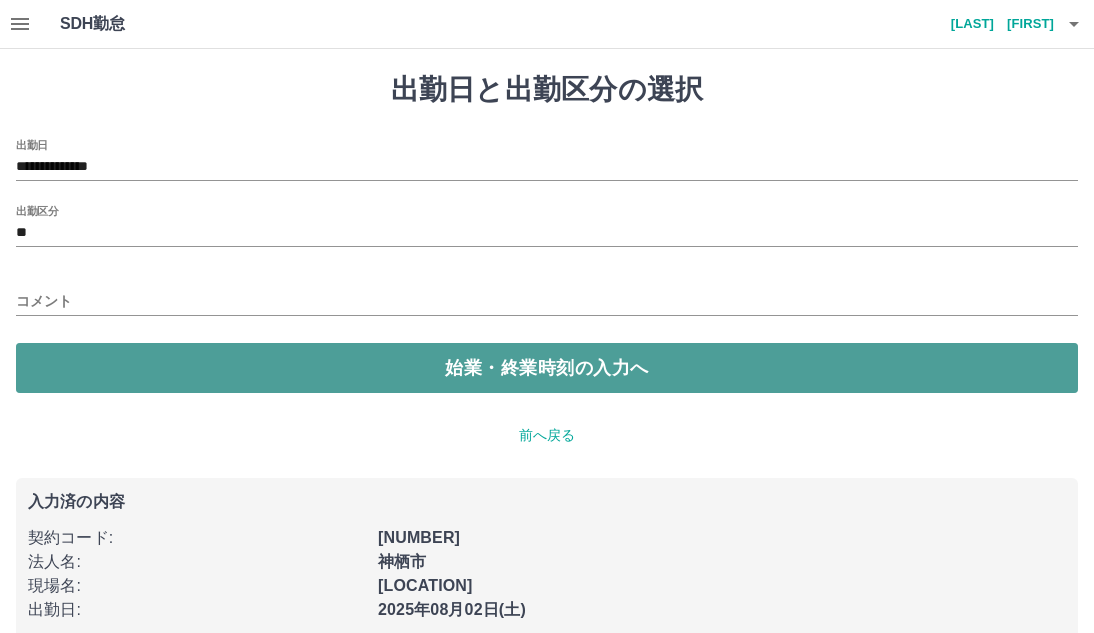 click on "始業・終業時刻の入力へ" at bounding box center (547, 368) 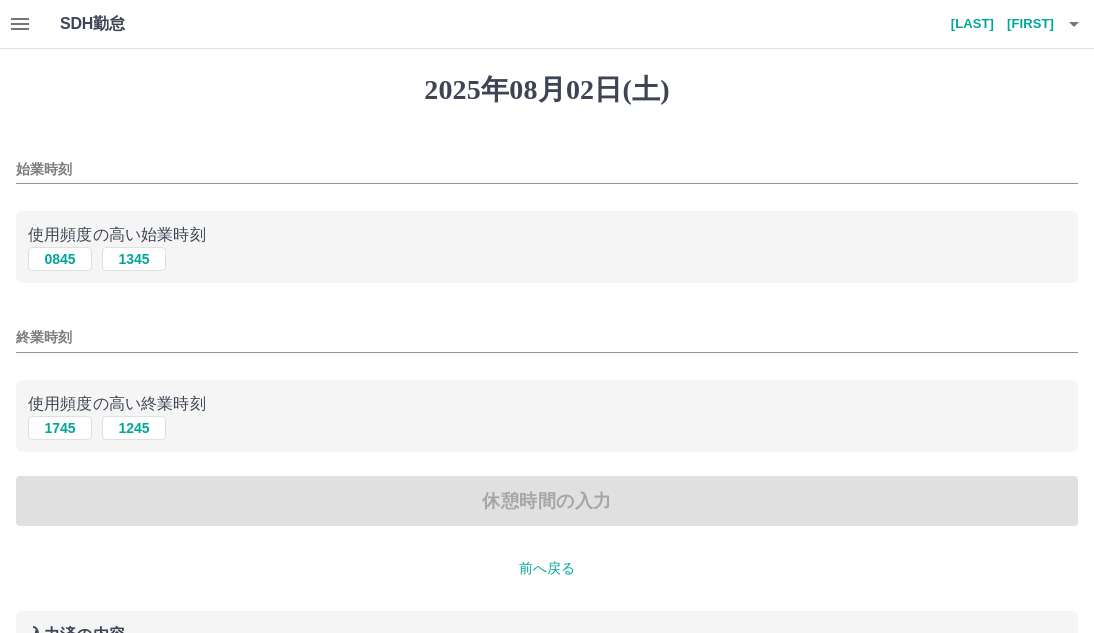 drag, startPoint x: 56, startPoint y: 261, endPoint x: 60, endPoint y: 287, distance: 26.305893 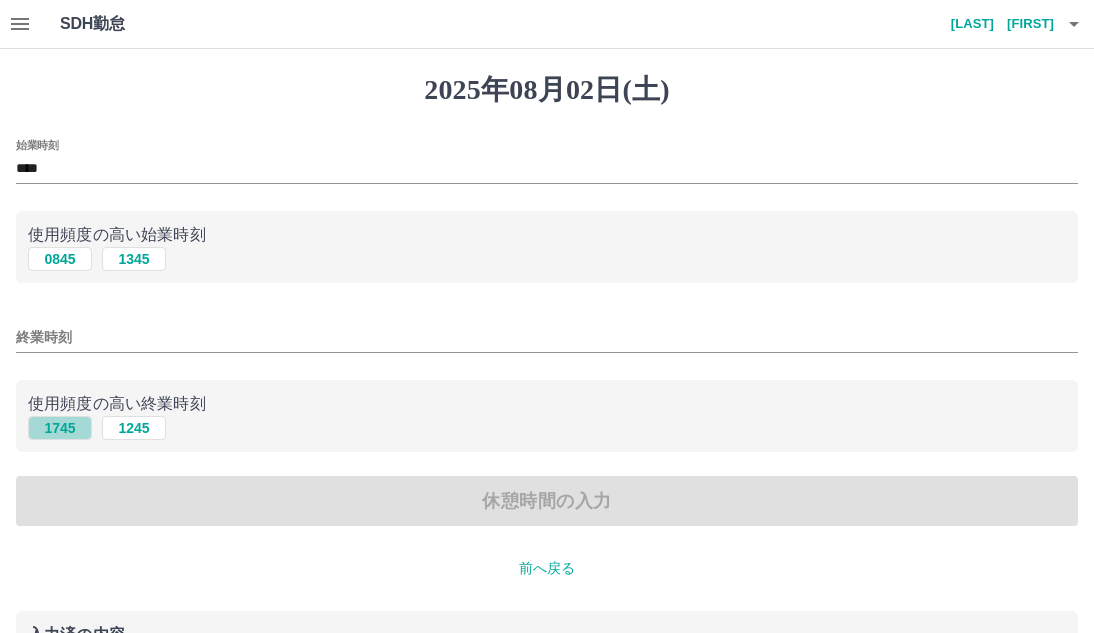 click on "1745" at bounding box center (60, 428) 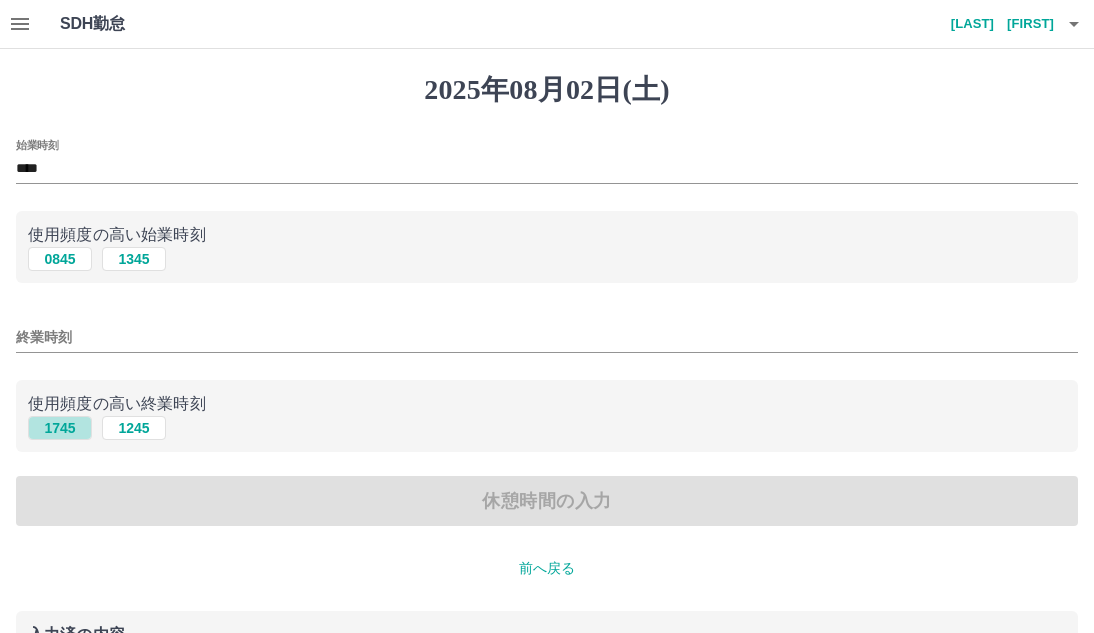 type on "****" 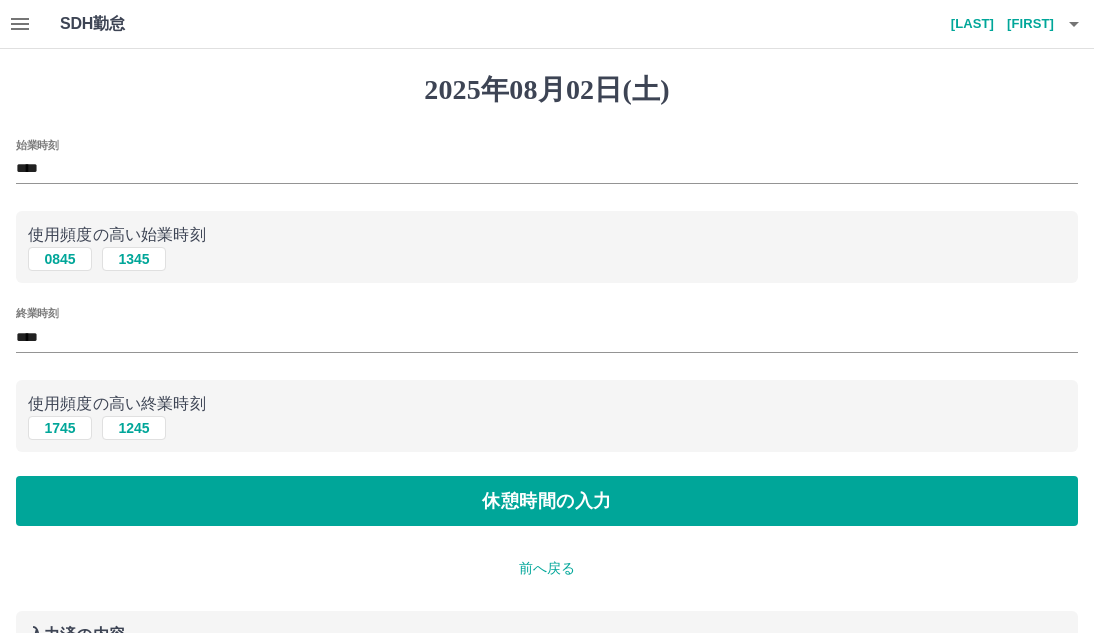 click on "始業時刻 **** 使用頻度の高い始業時刻 0845 1345 終業時刻 **** 使用頻度の高い終業時刻 1745 1245 休憩時間の入力" at bounding box center [547, 333] 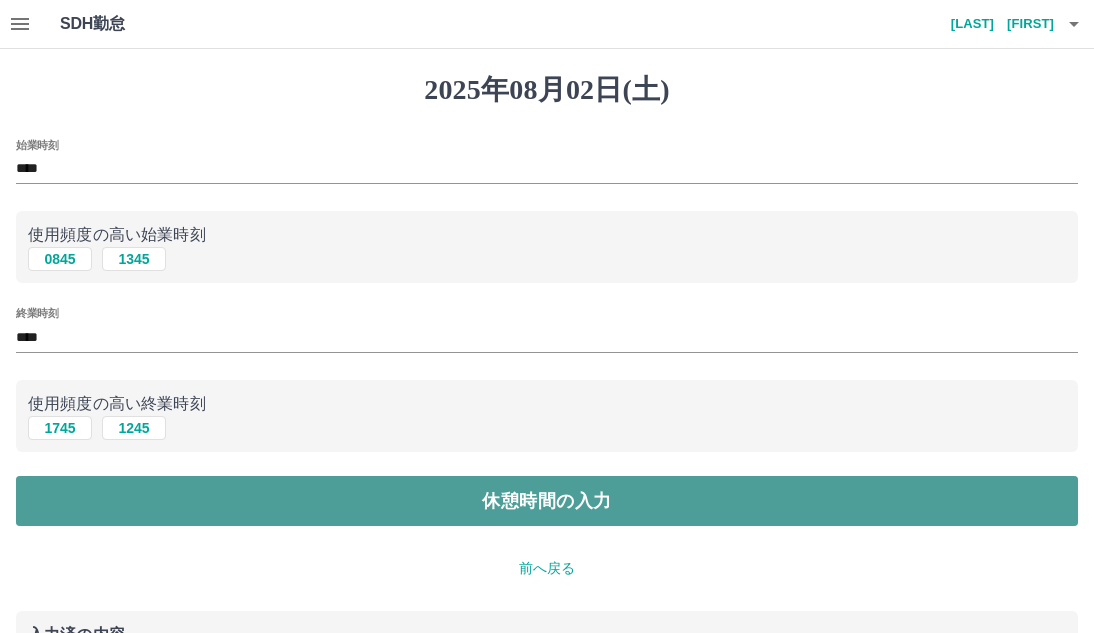 click on "休憩時間の入力" at bounding box center [547, 501] 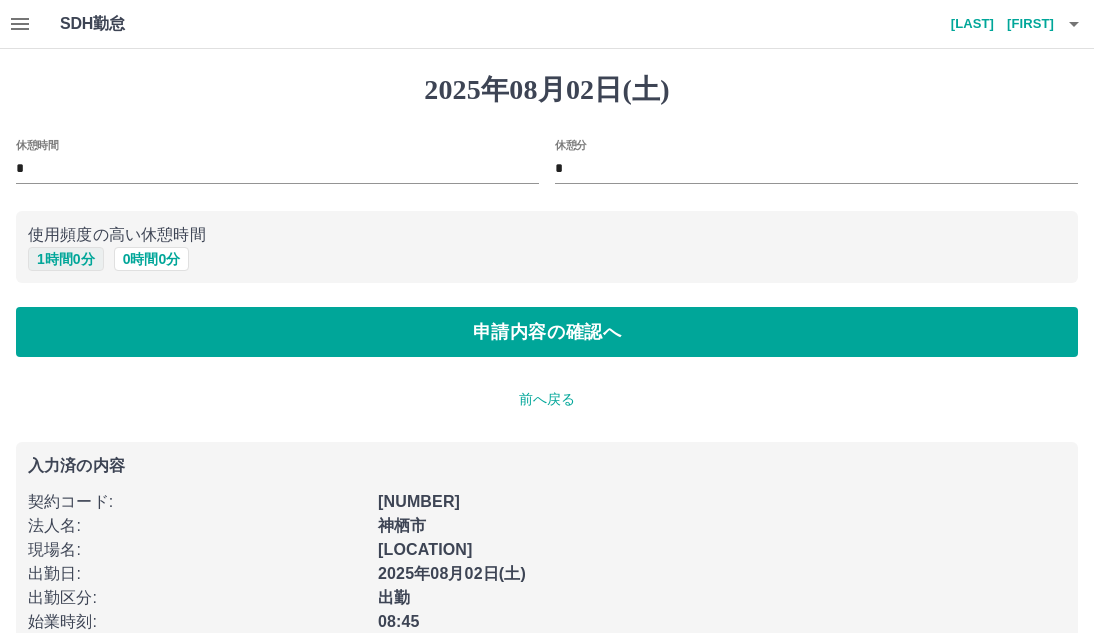 click on "1 時間 0 分" at bounding box center (66, 259) 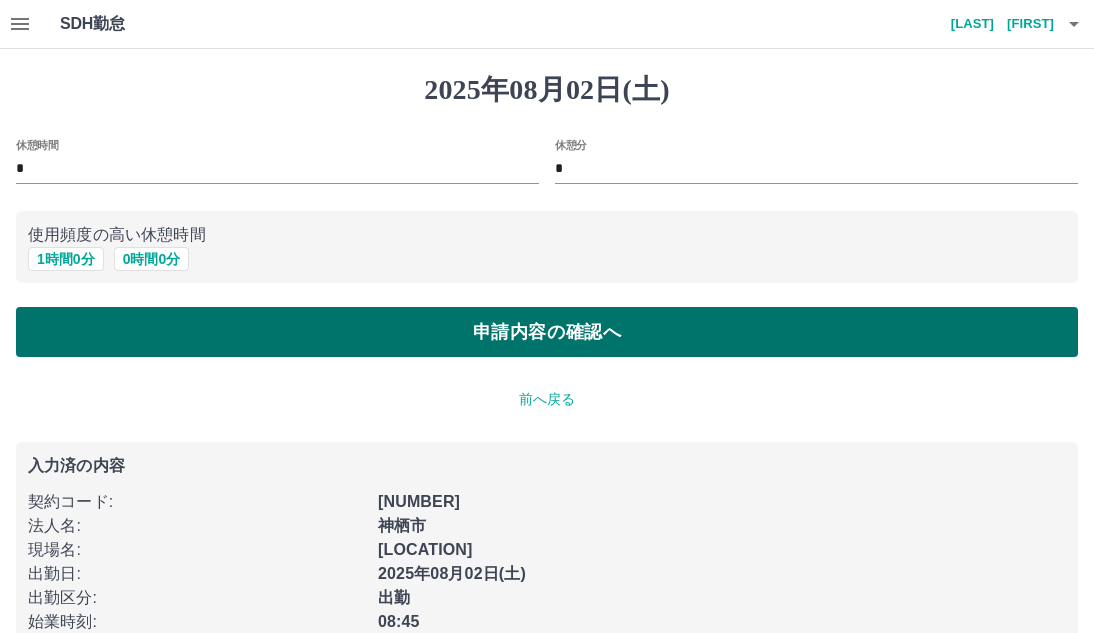 click on "申請内容の確認へ" at bounding box center (547, 332) 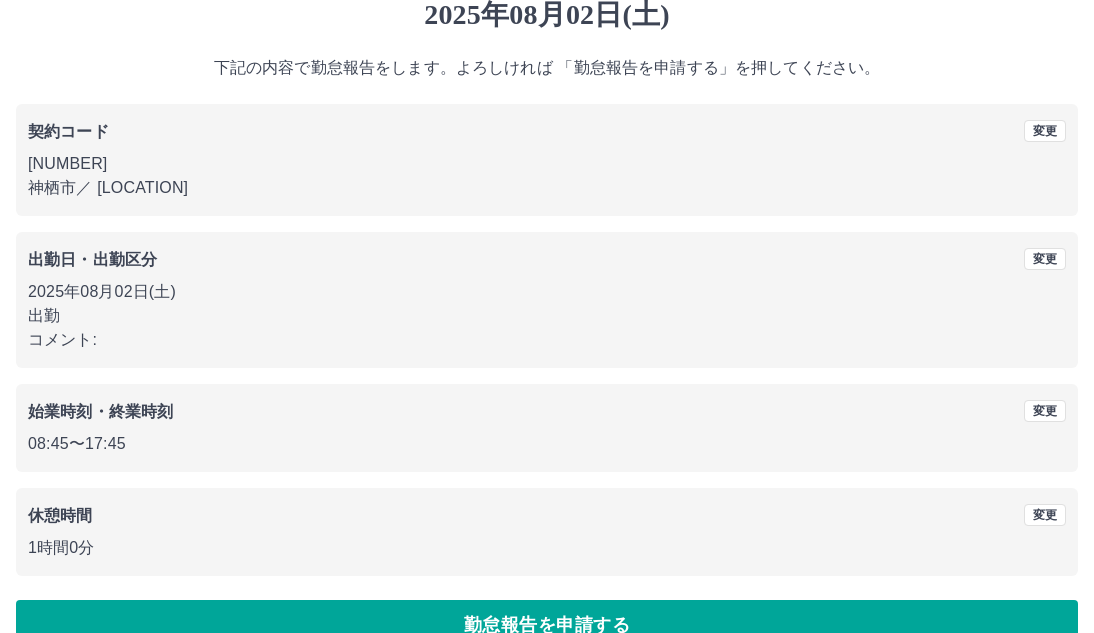 scroll, scrollTop: 116, scrollLeft: 0, axis: vertical 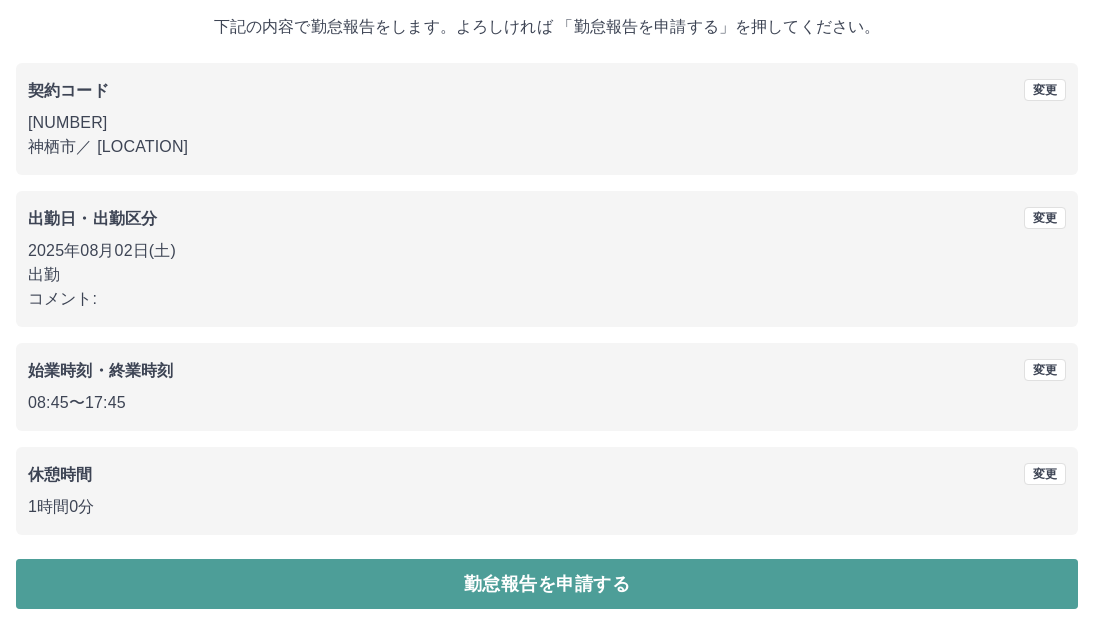 click on "勤怠報告を申請する" at bounding box center (547, 584) 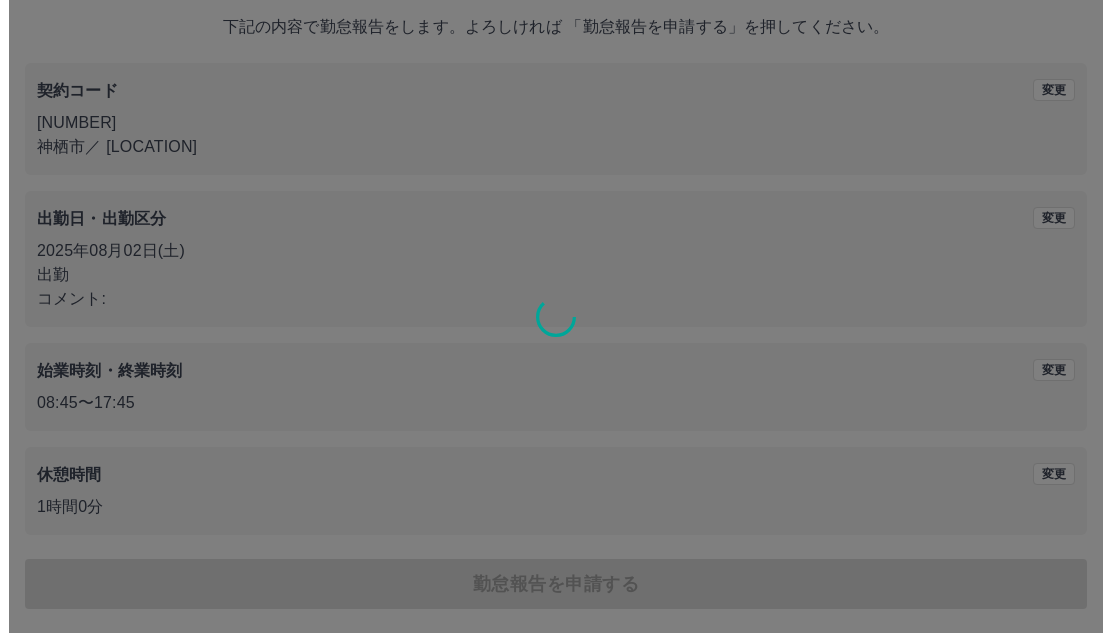 scroll, scrollTop: 0, scrollLeft: 0, axis: both 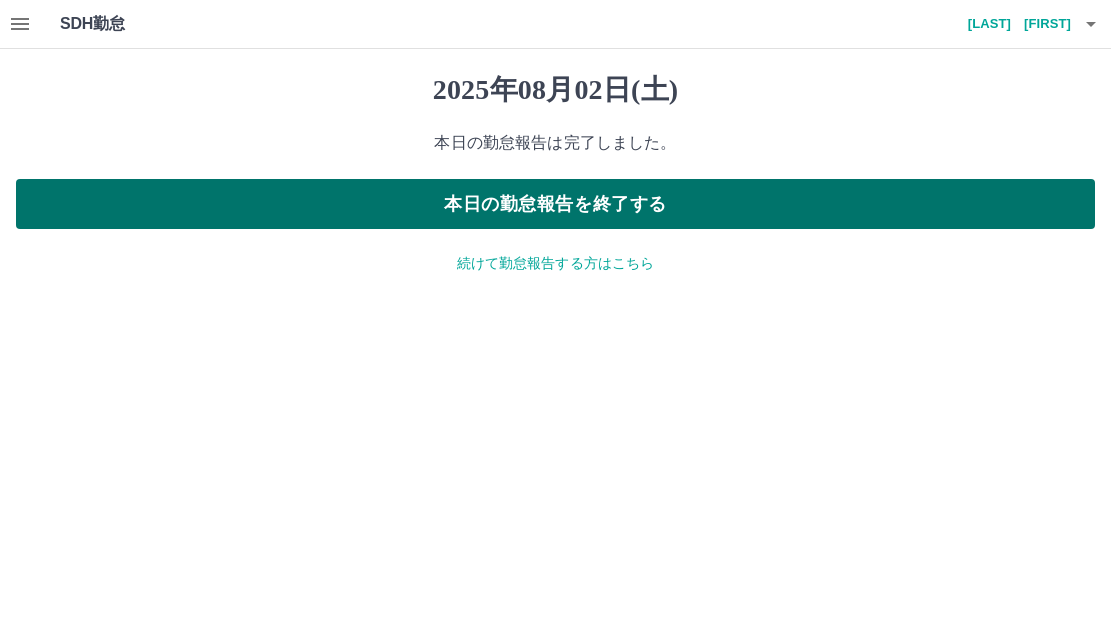 click on "本日の勤怠報告を終了する" at bounding box center (555, 204) 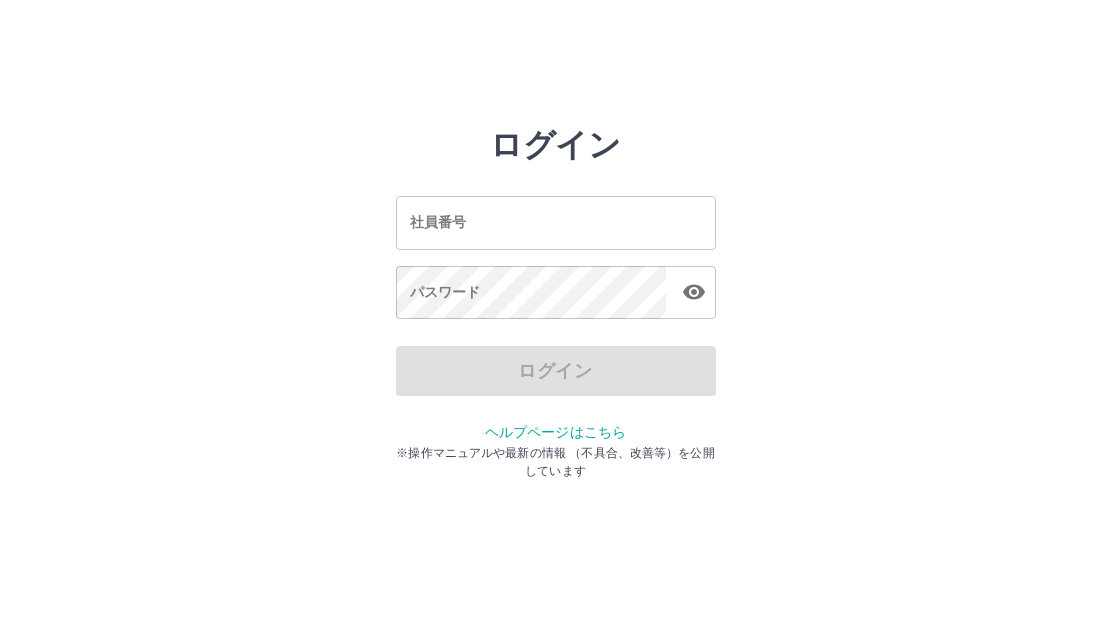 scroll, scrollTop: 0, scrollLeft: 0, axis: both 